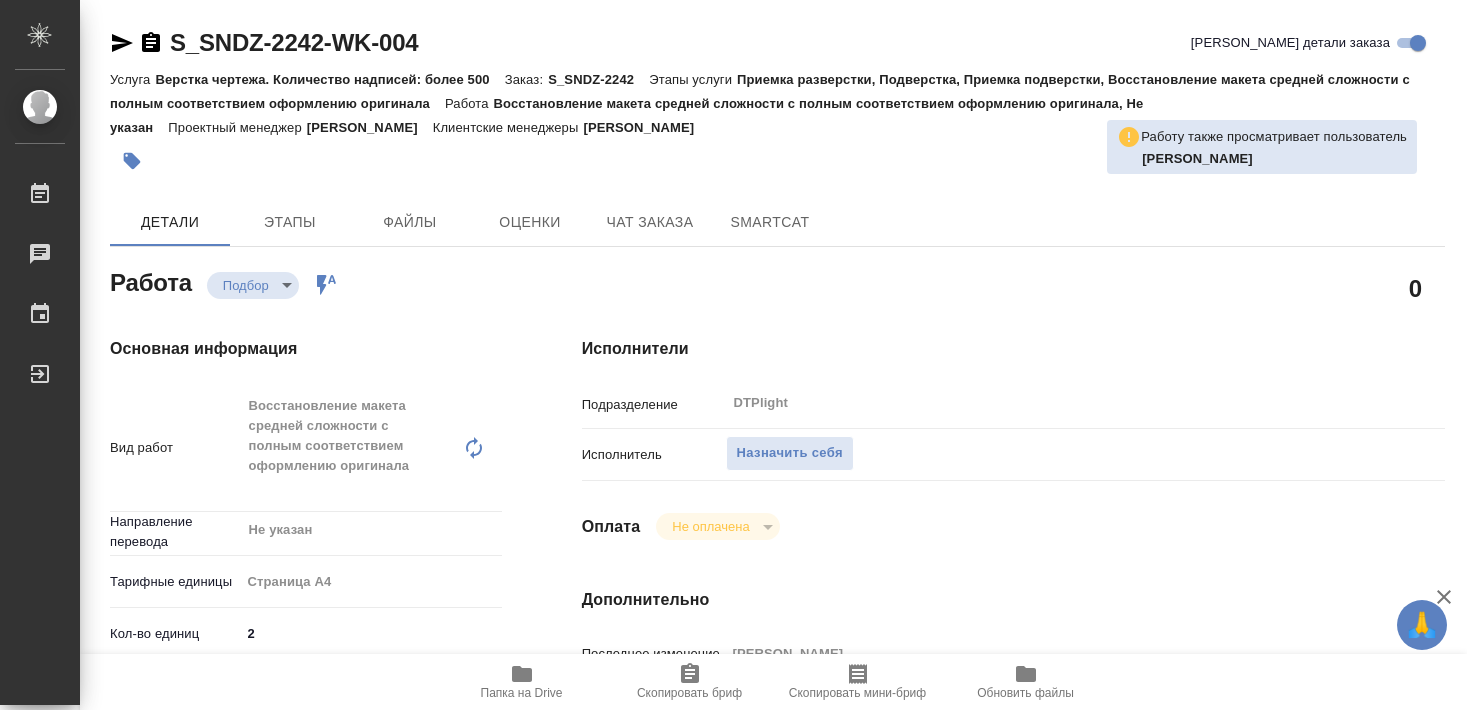 scroll, scrollTop: 0, scrollLeft: 0, axis: both 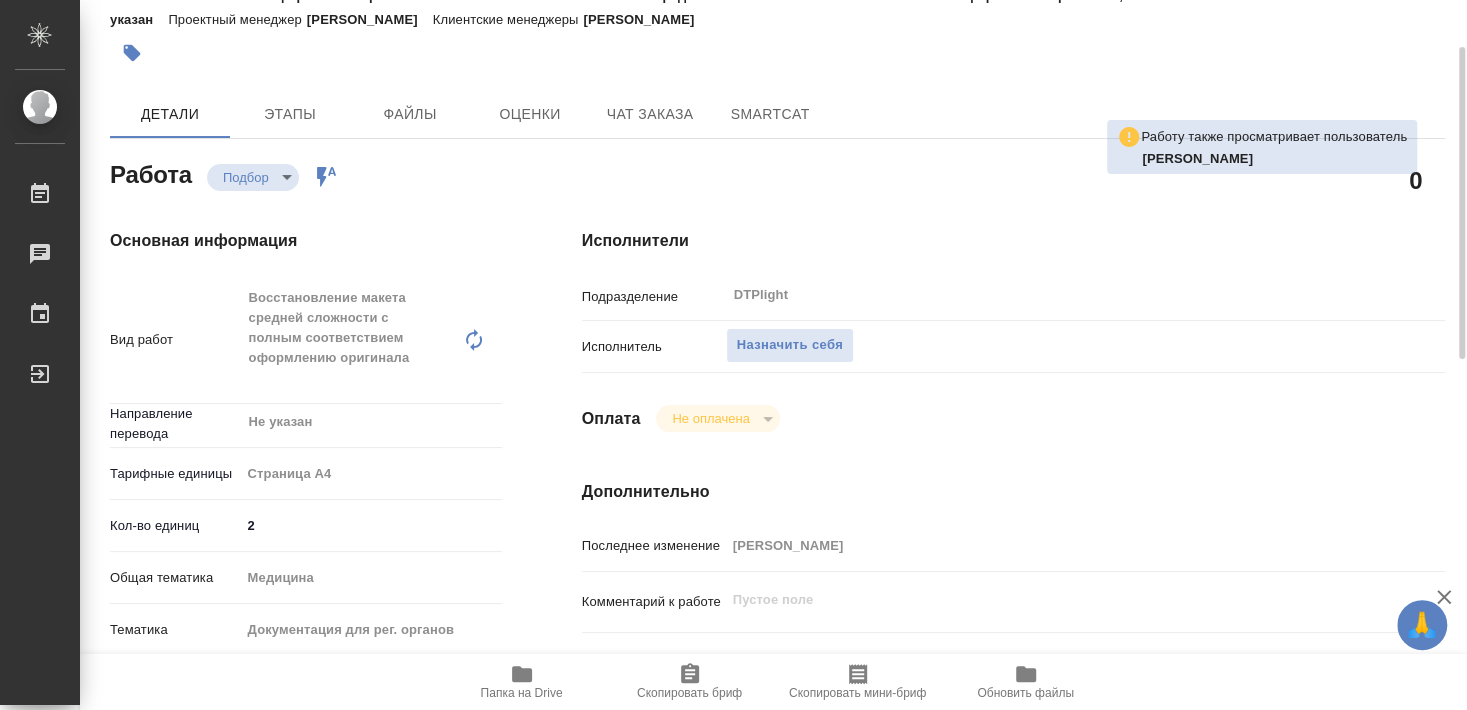click on "Папка на Drive" at bounding box center (522, 693) 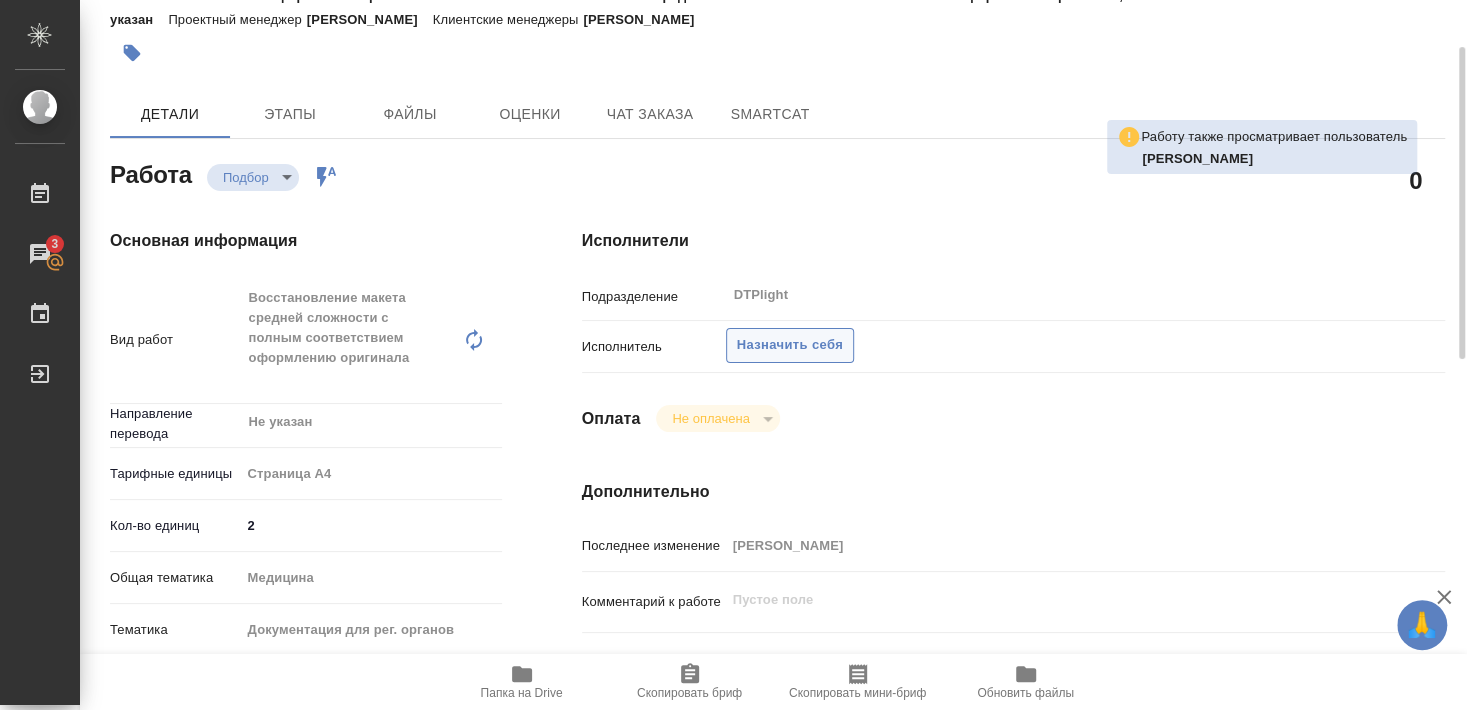click on "Назначить себя" at bounding box center (790, 345) 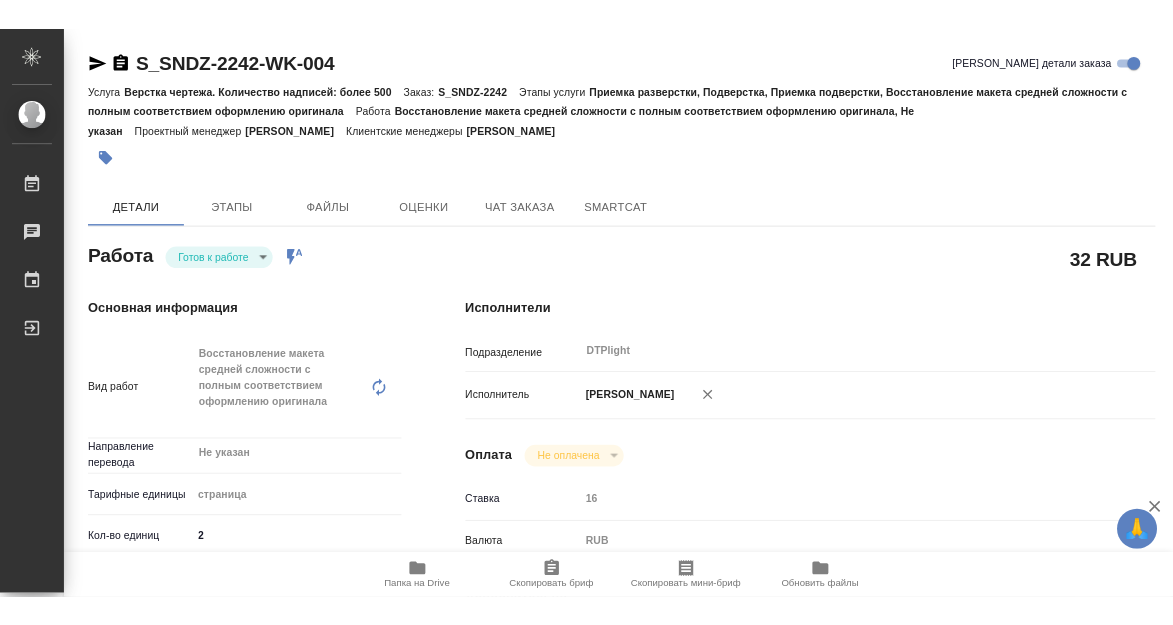 scroll, scrollTop: 0, scrollLeft: 0, axis: both 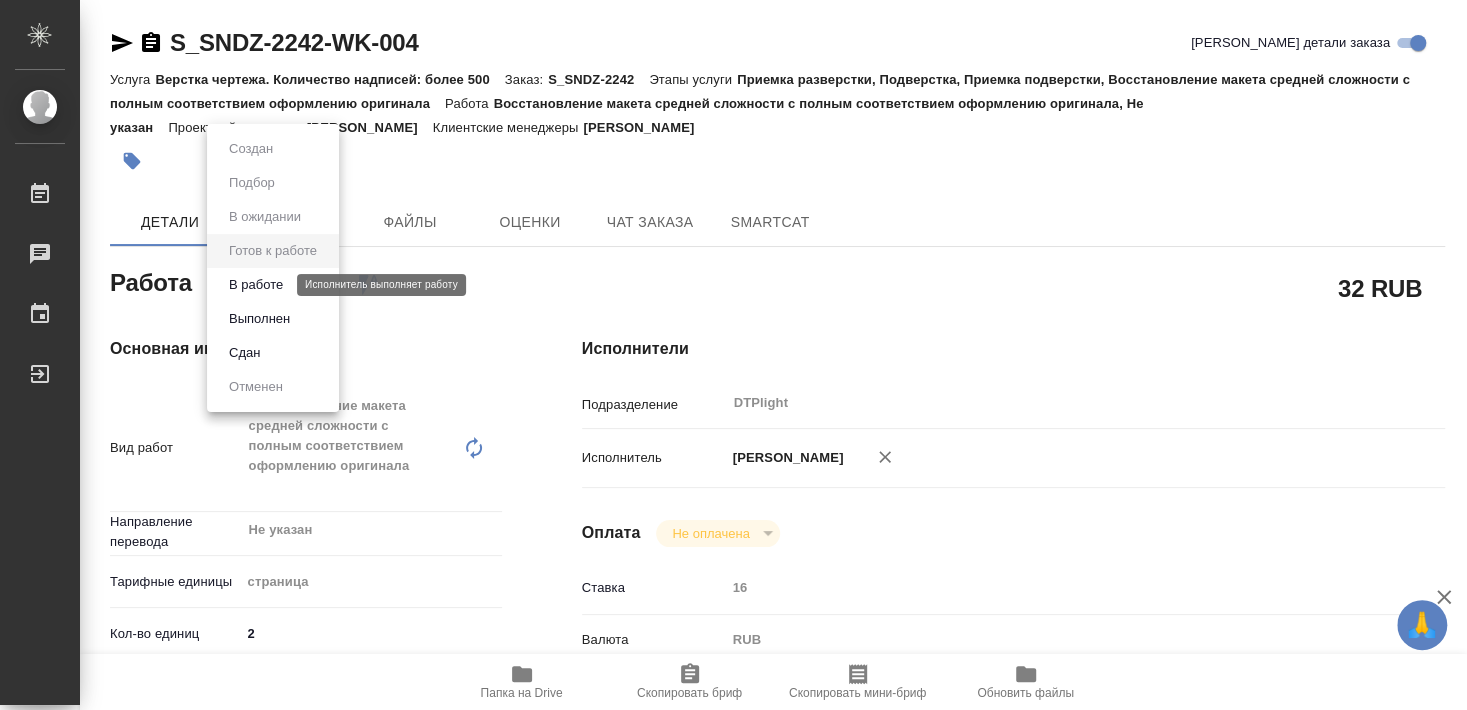 click on "В работе" at bounding box center (256, 285) 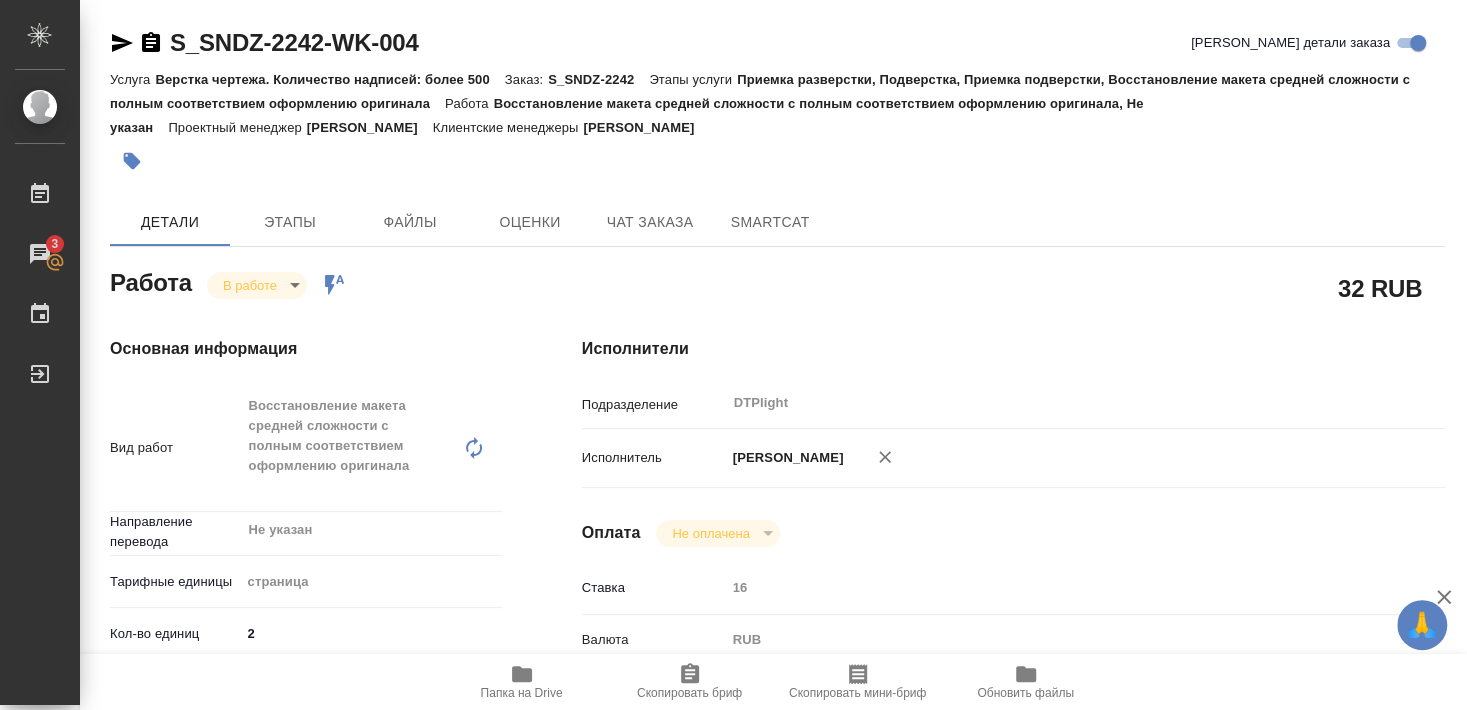 type on "x" 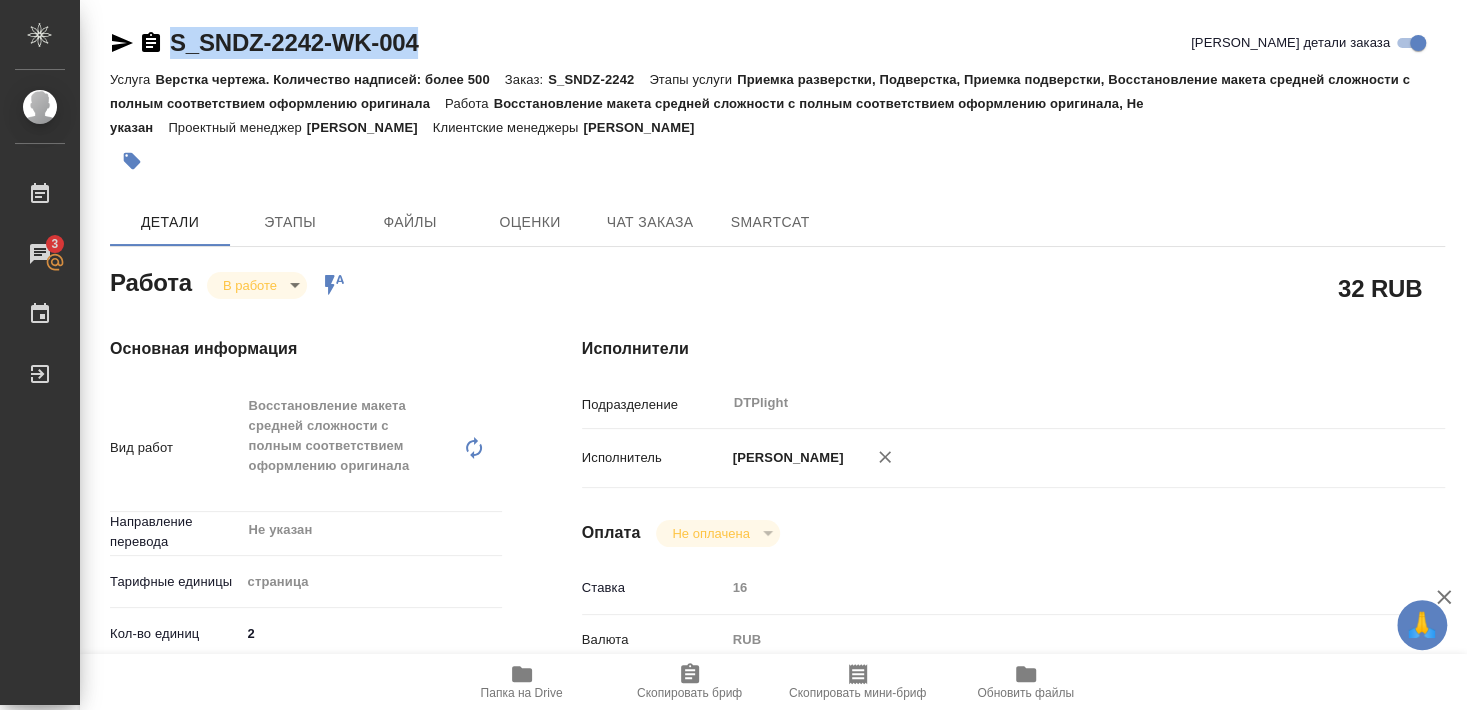 drag, startPoint x: 170, startPoint y: 61, endPoint x: 426, endPoint y: 54, distance: 256.09567 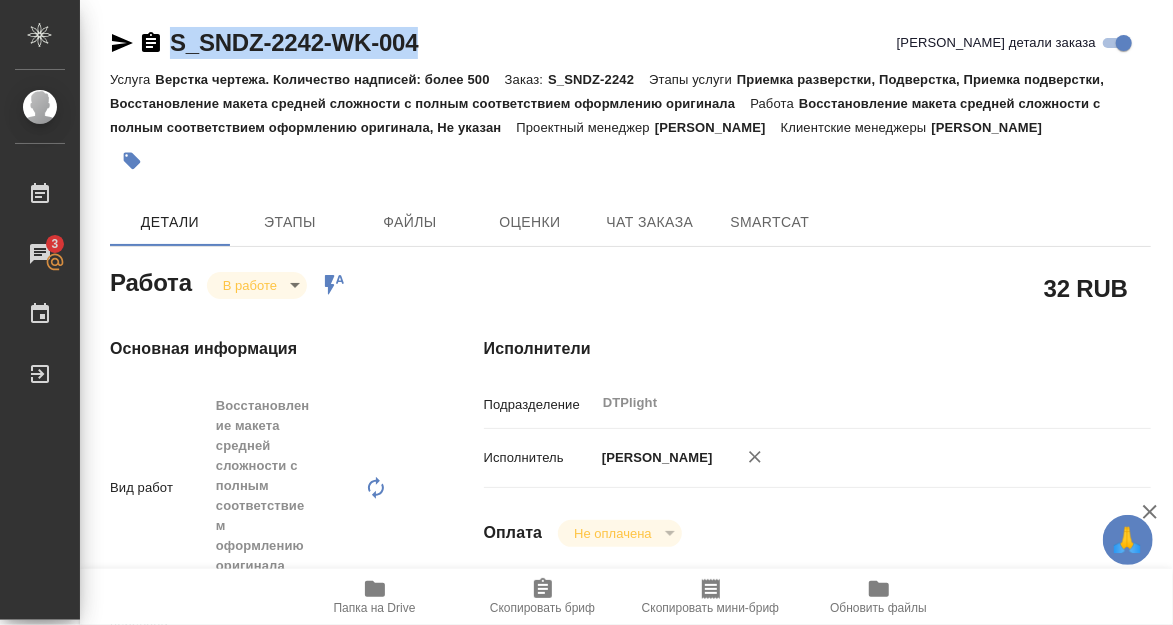 type on "x" 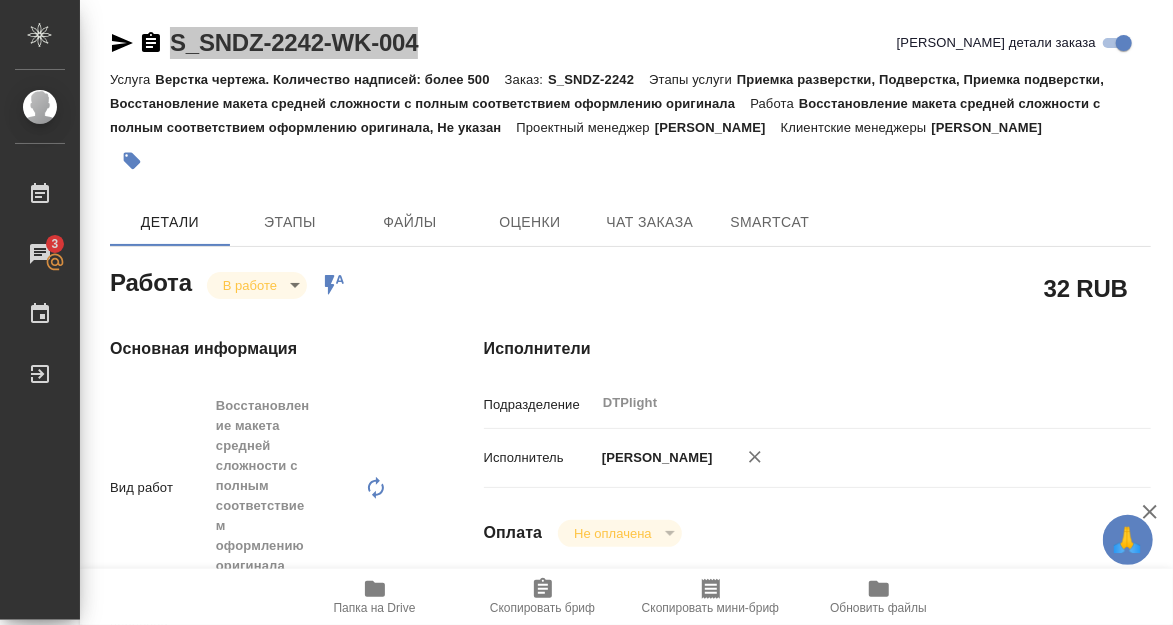 type on "x" 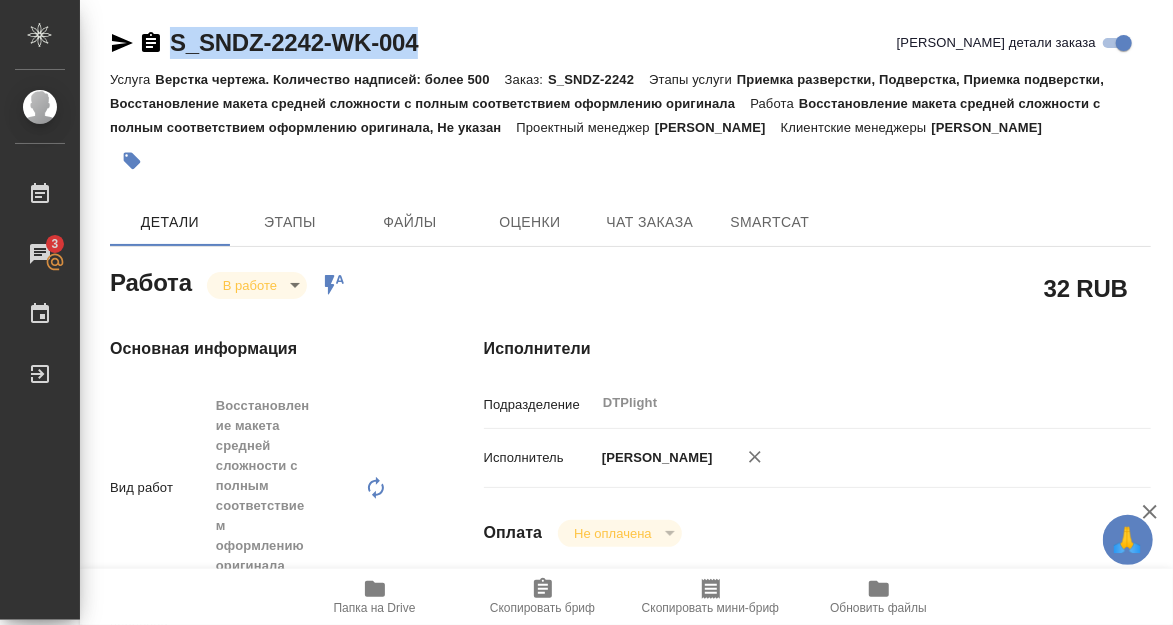 click on "Основная информация Вид работ Восстановление макета средней сложности с полным соответствием оформлению оригинала x ​ Направление перевода Не указан ​ Тарифные единицы страница 5a8b1489cc6b4906c91bfdb2 Кол-во единиц 2 Общая тематика Медицина med Тематика Документация для рег. органов 5f647205b73bc97568ca66c6 Нотариальный заказ Сроки Дата начала работ 10.07.2025 14:46 Факт. дата начала работ 10.07.2025 15:10 Срок завершения работ 10.07.2025 15:30 Факт. срок заверш. работ Срок завершения услуги 10.07.2025 19:00" at bounding box center [257, 814] 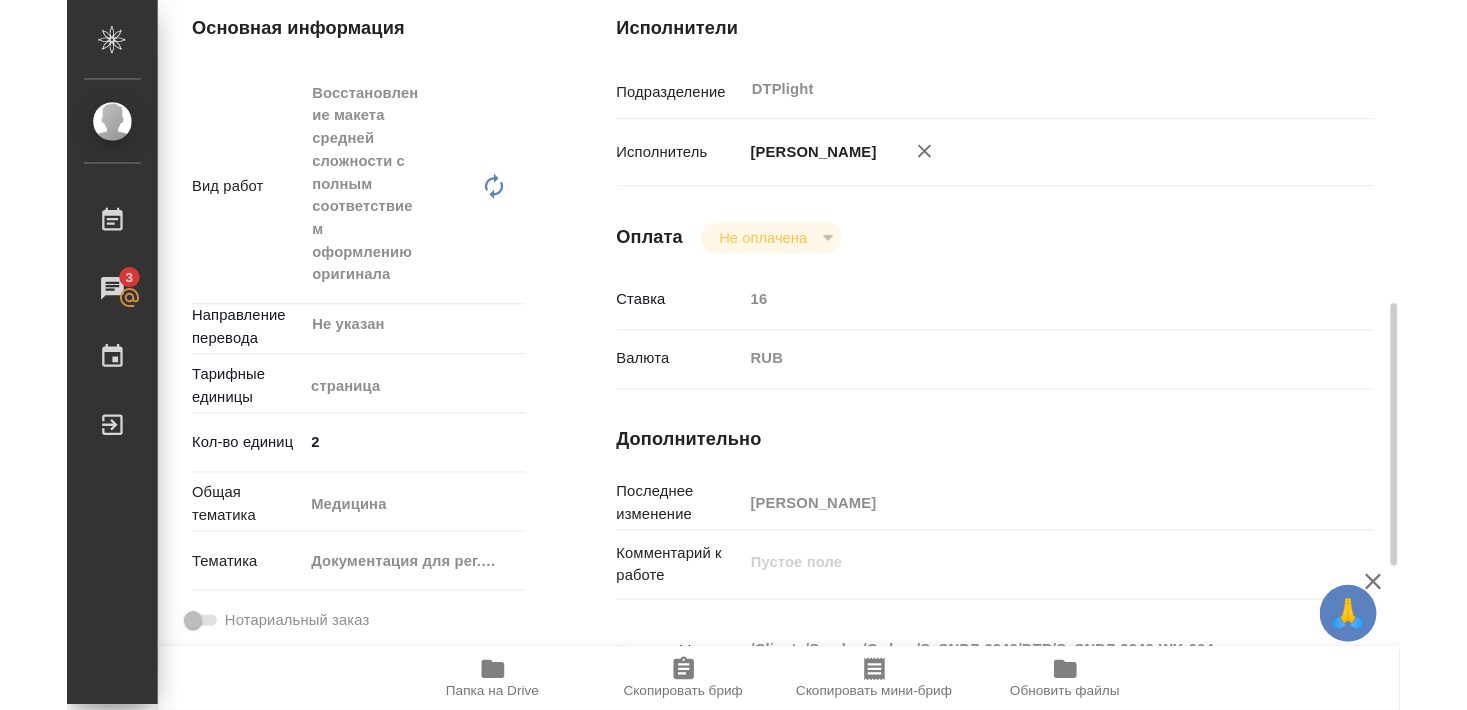 scroll, scrollTop: 540, scrollLeft: 0, axis: vertical 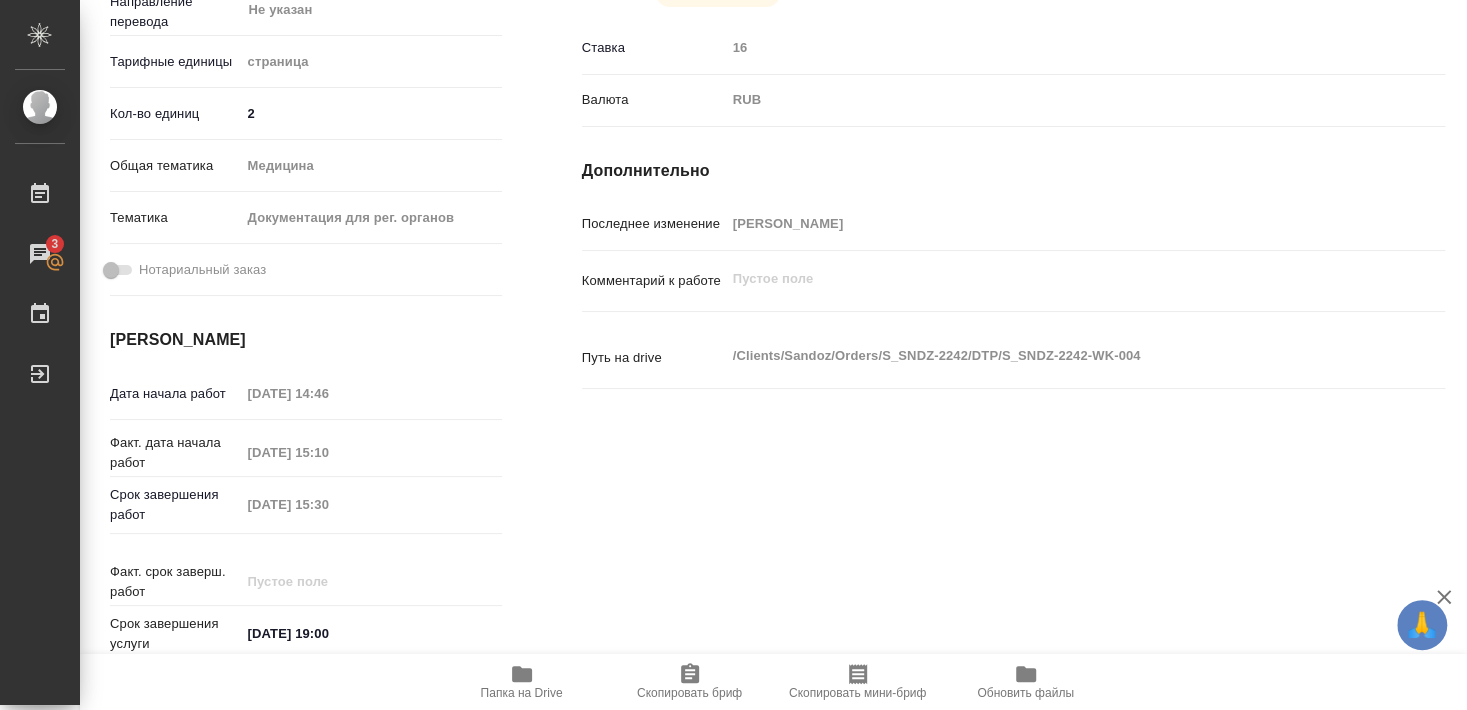 type on "x" 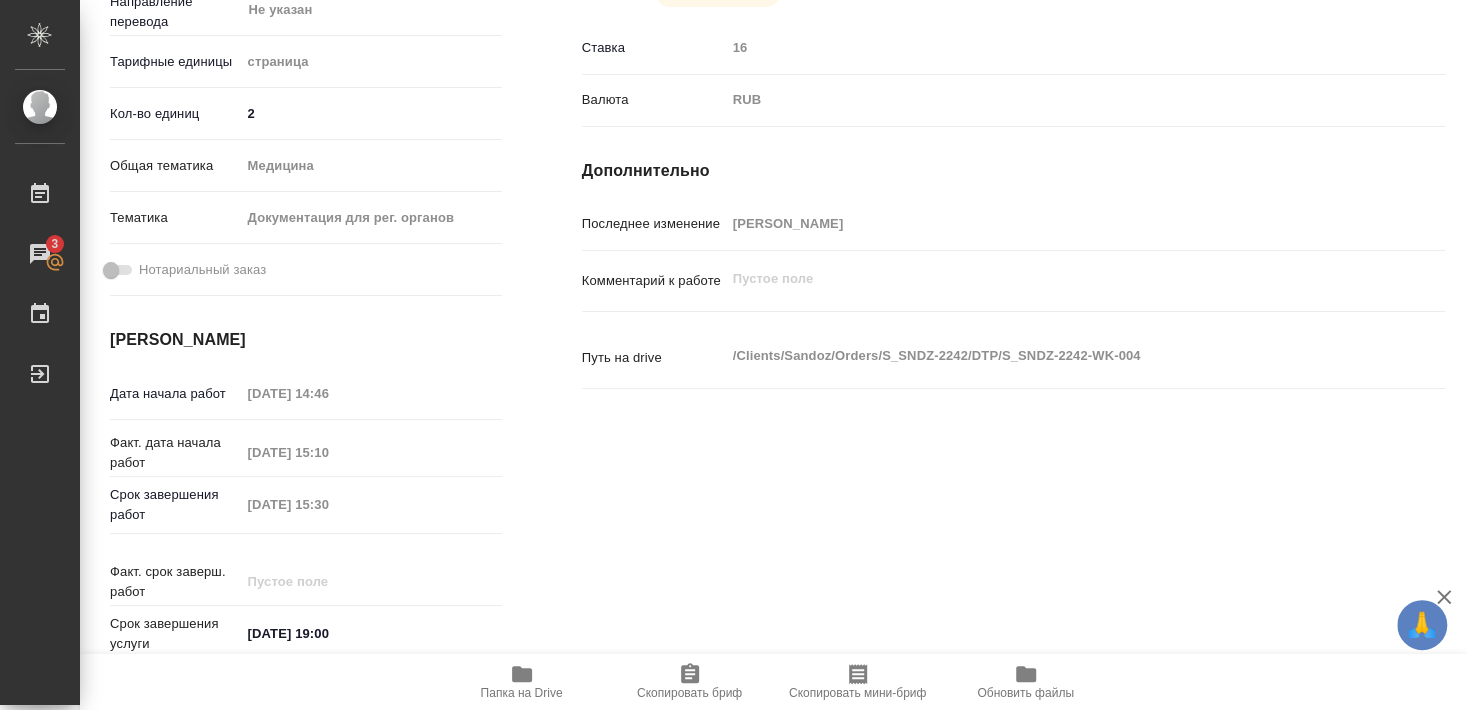 type on "x" 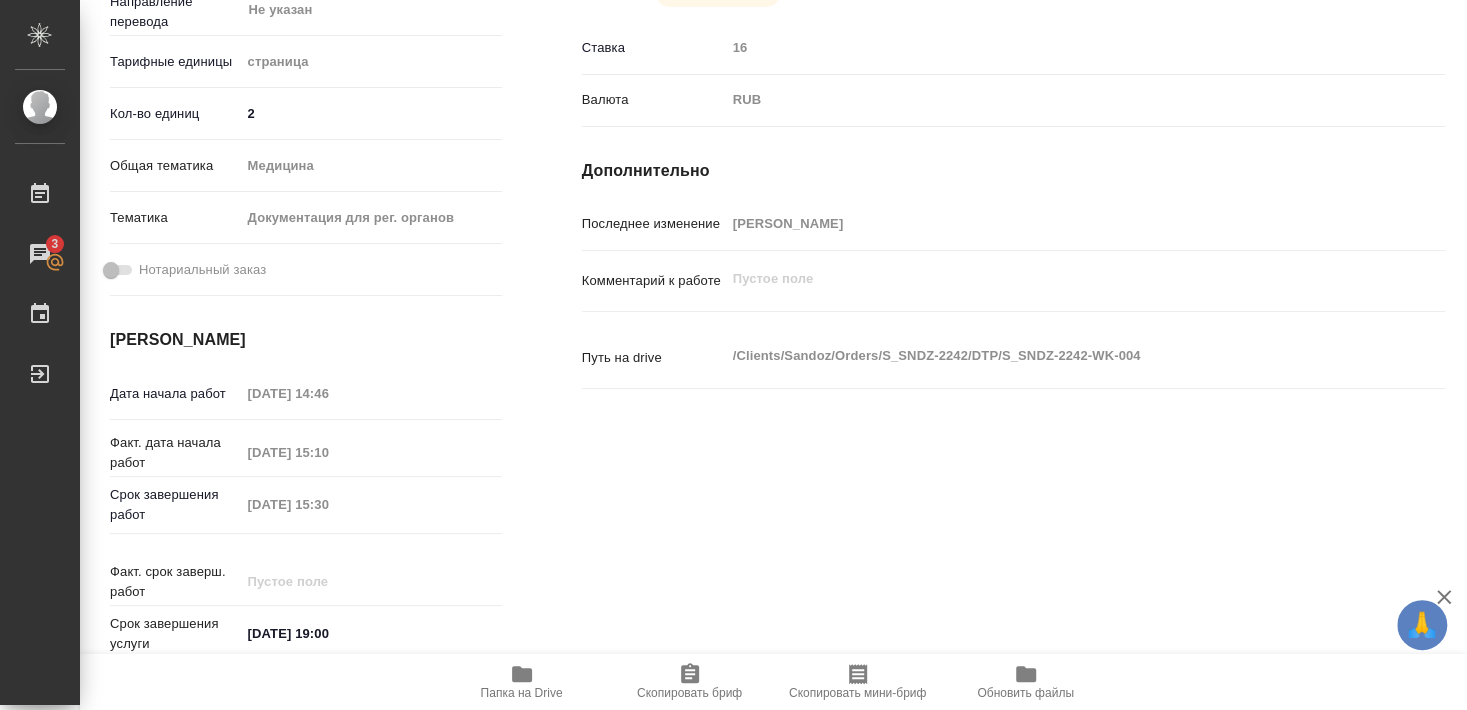 type on "x" 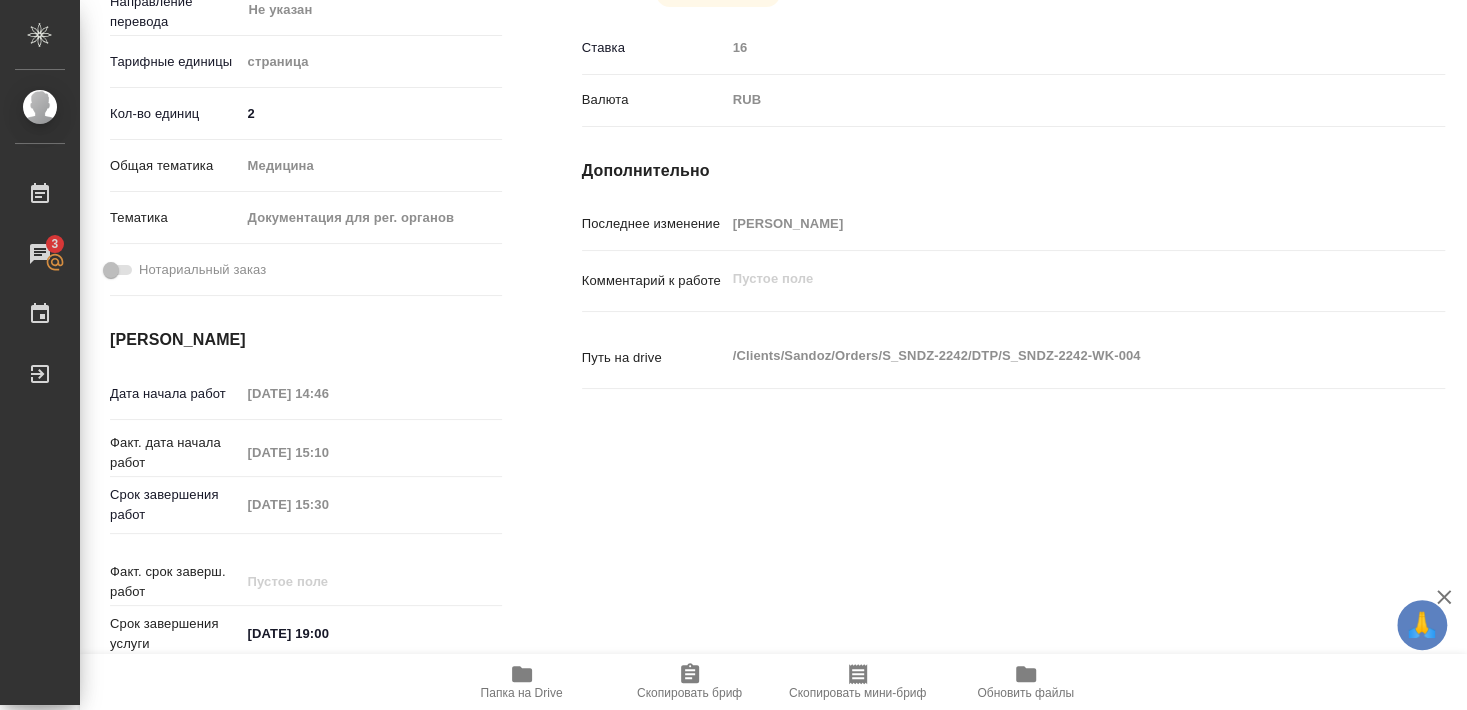 type on "x" 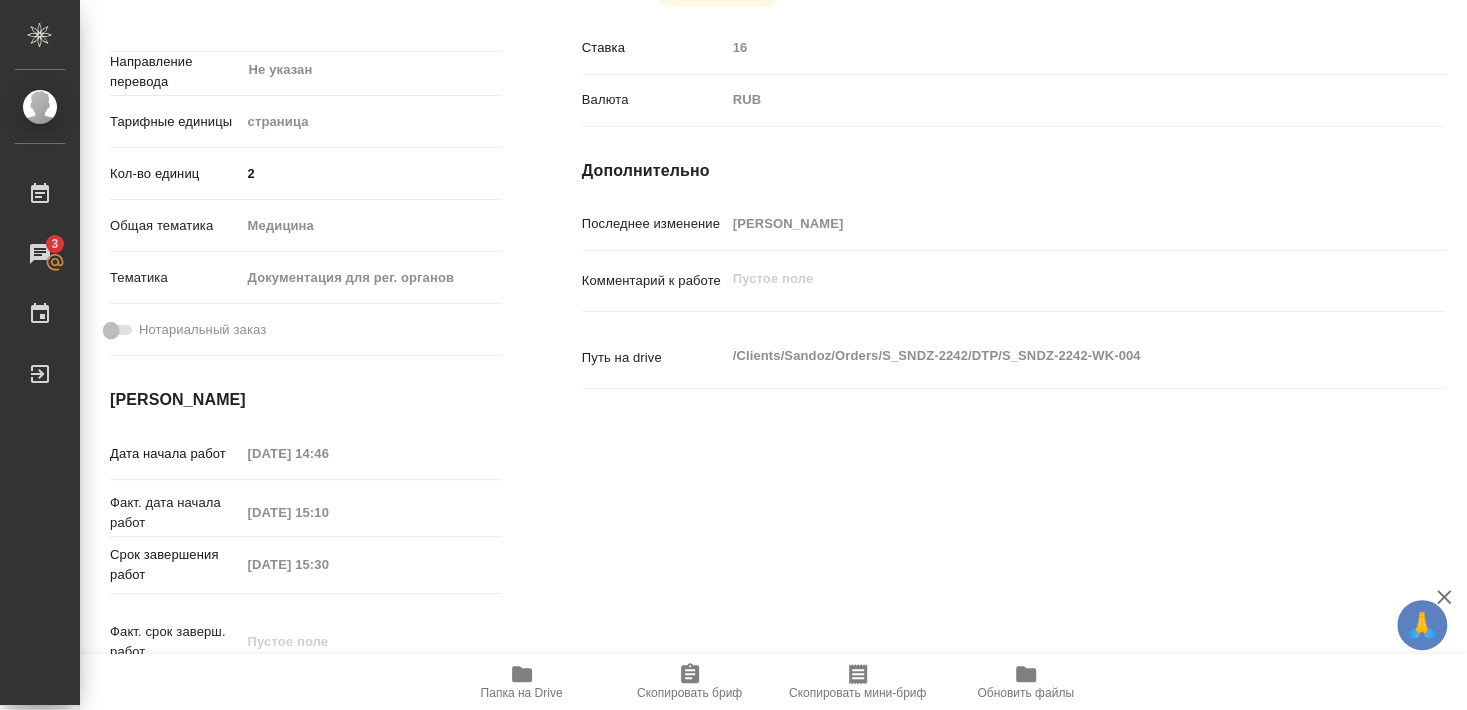 type on "x" 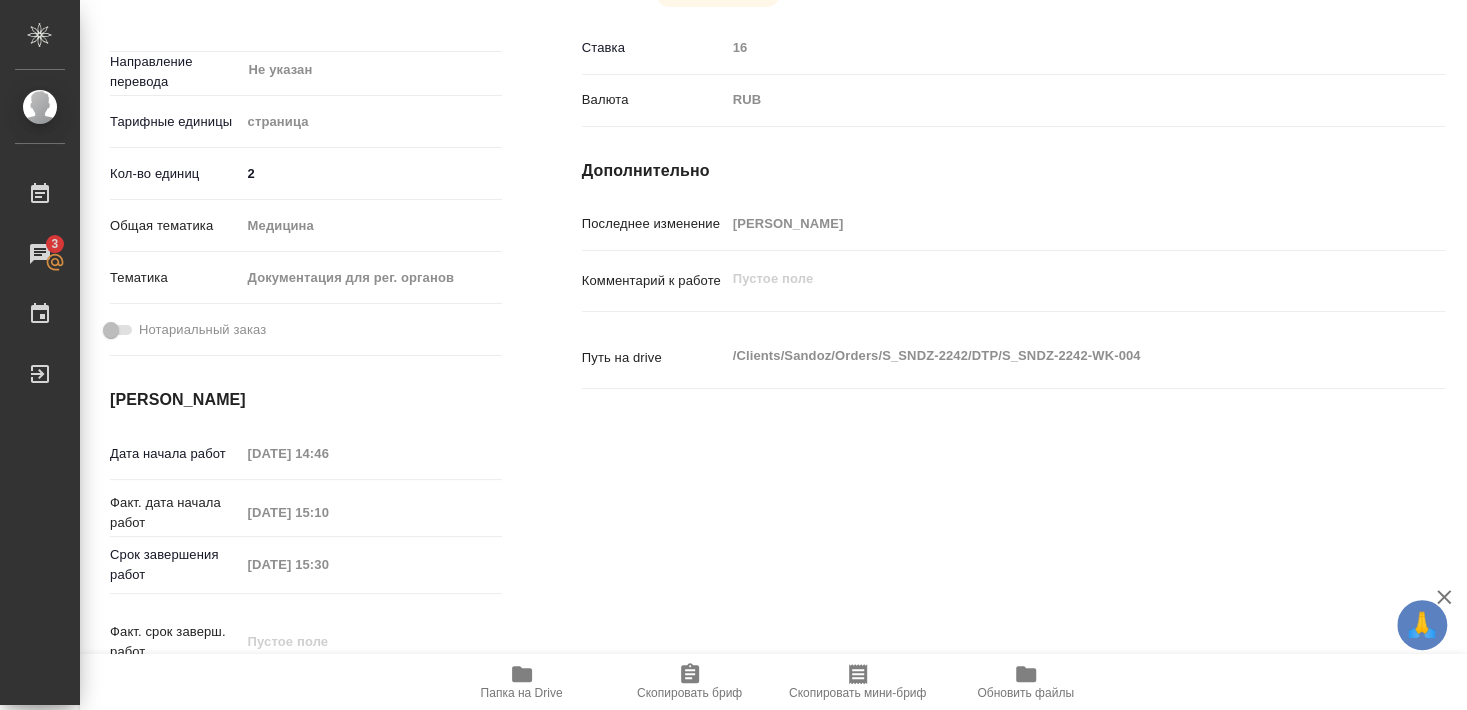 type on "x" 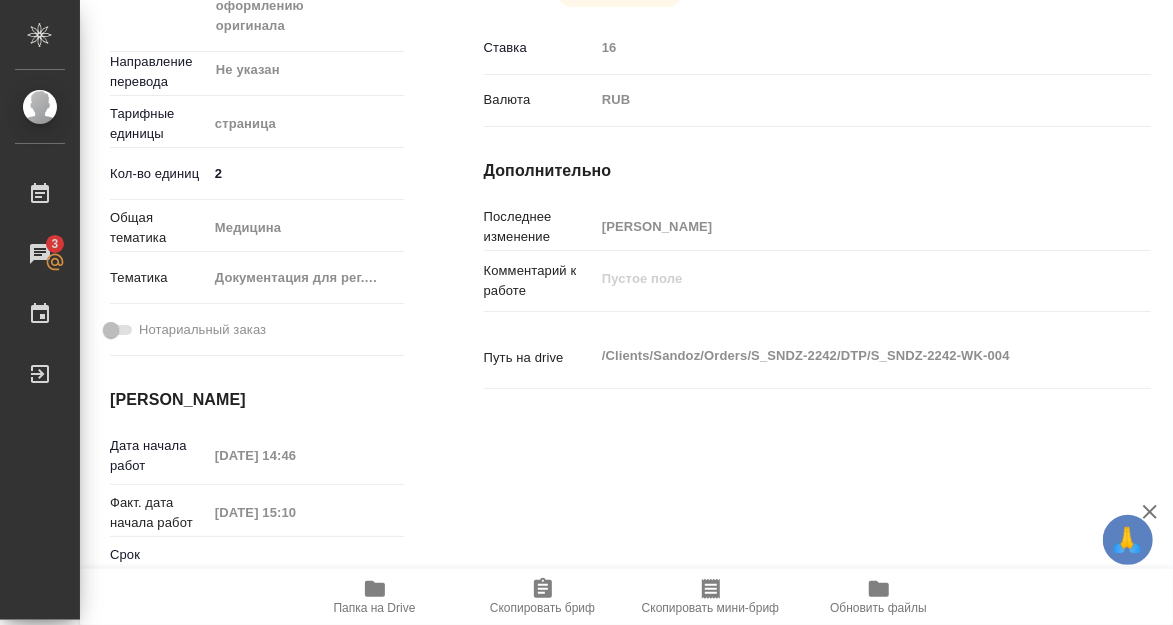 type on "x" 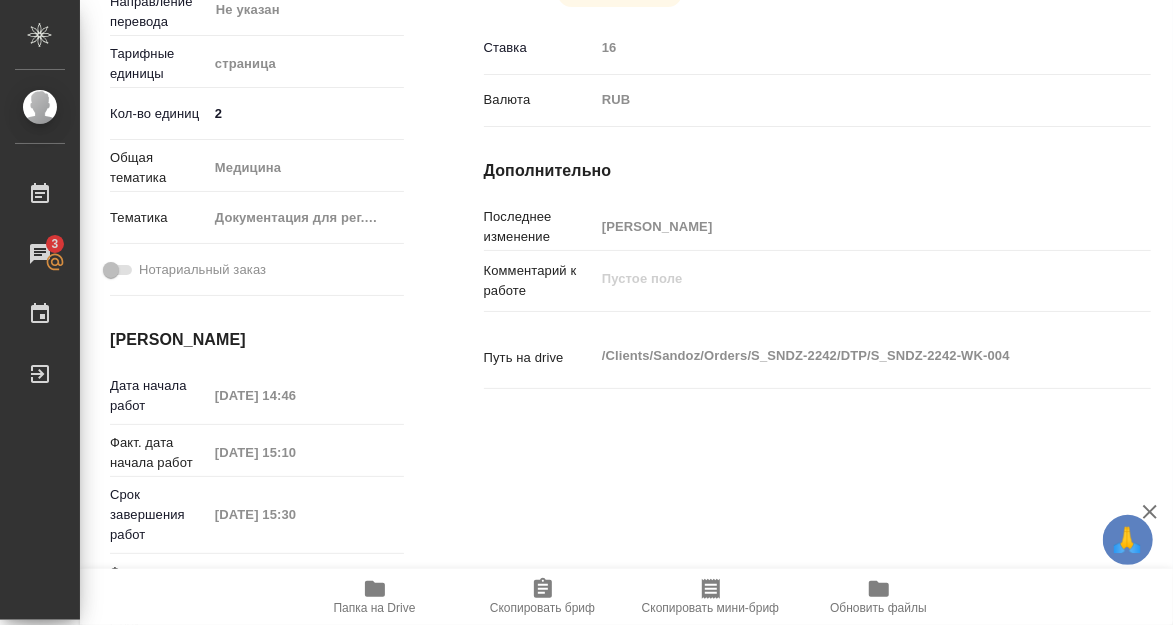 type on "x" 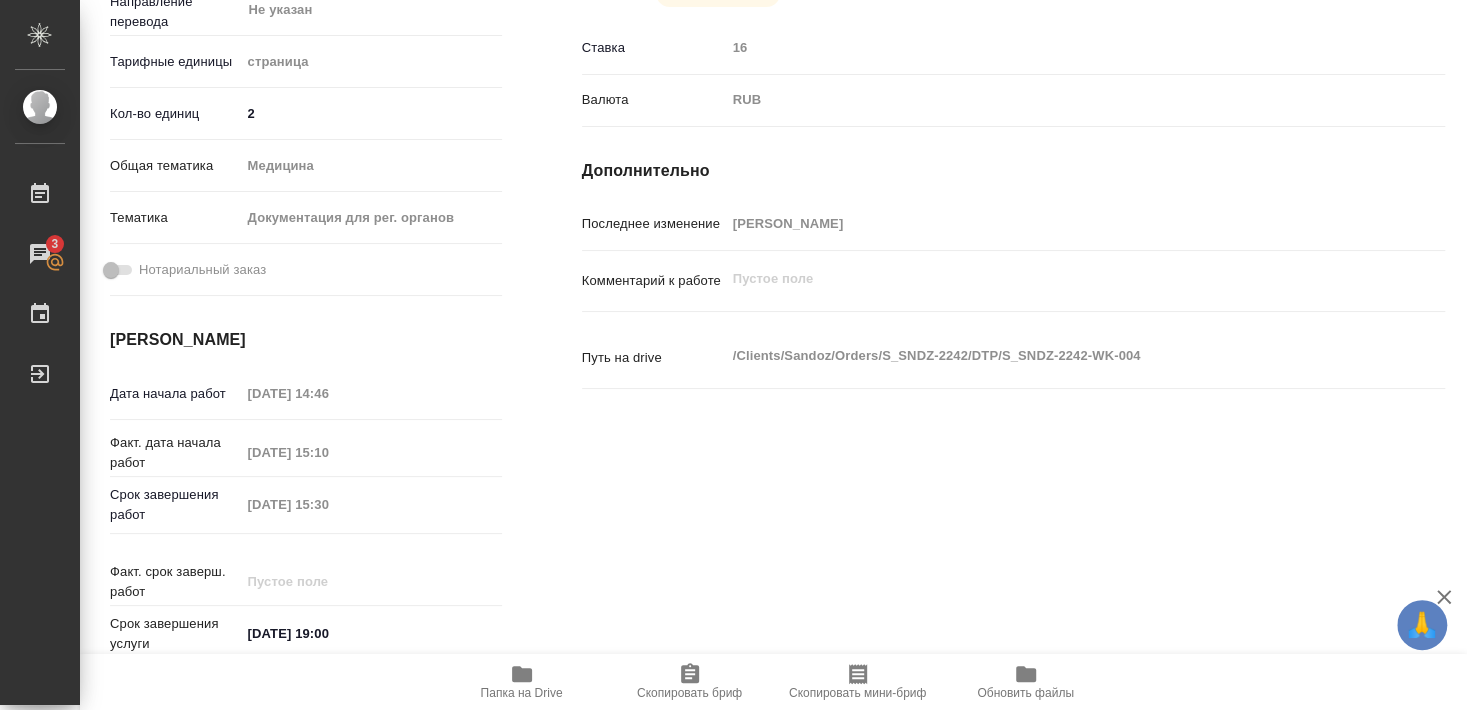 type on "x" 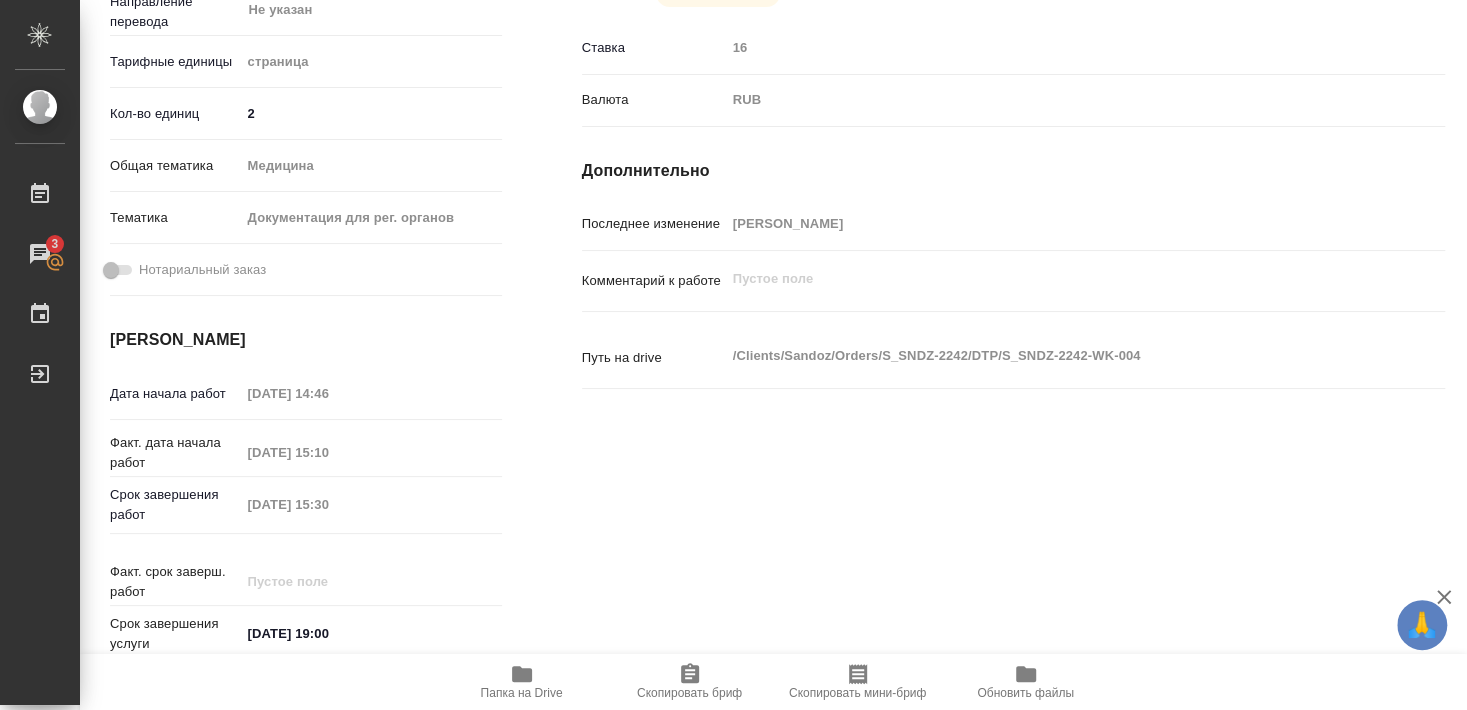 type on "x" 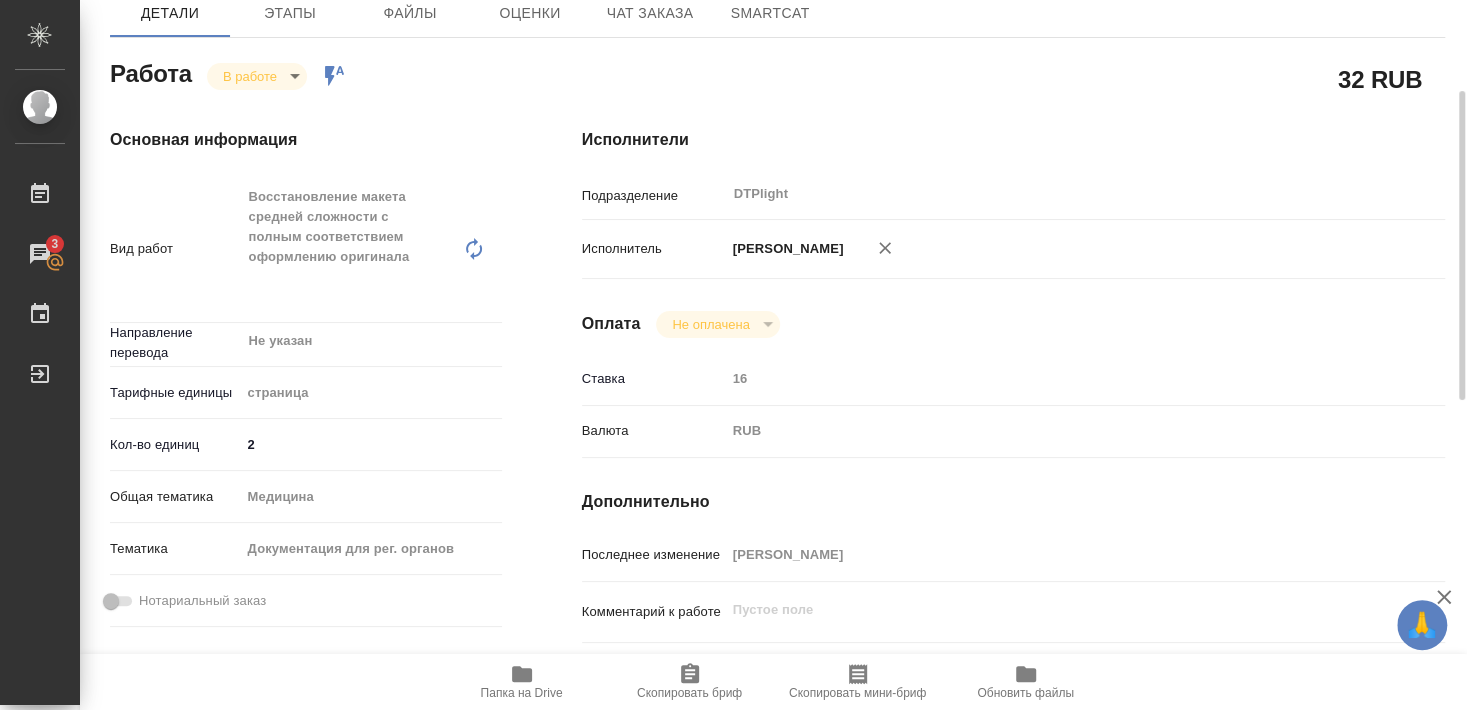 scroll, scrollTop: 0, scrollLeft: 0, axis: both 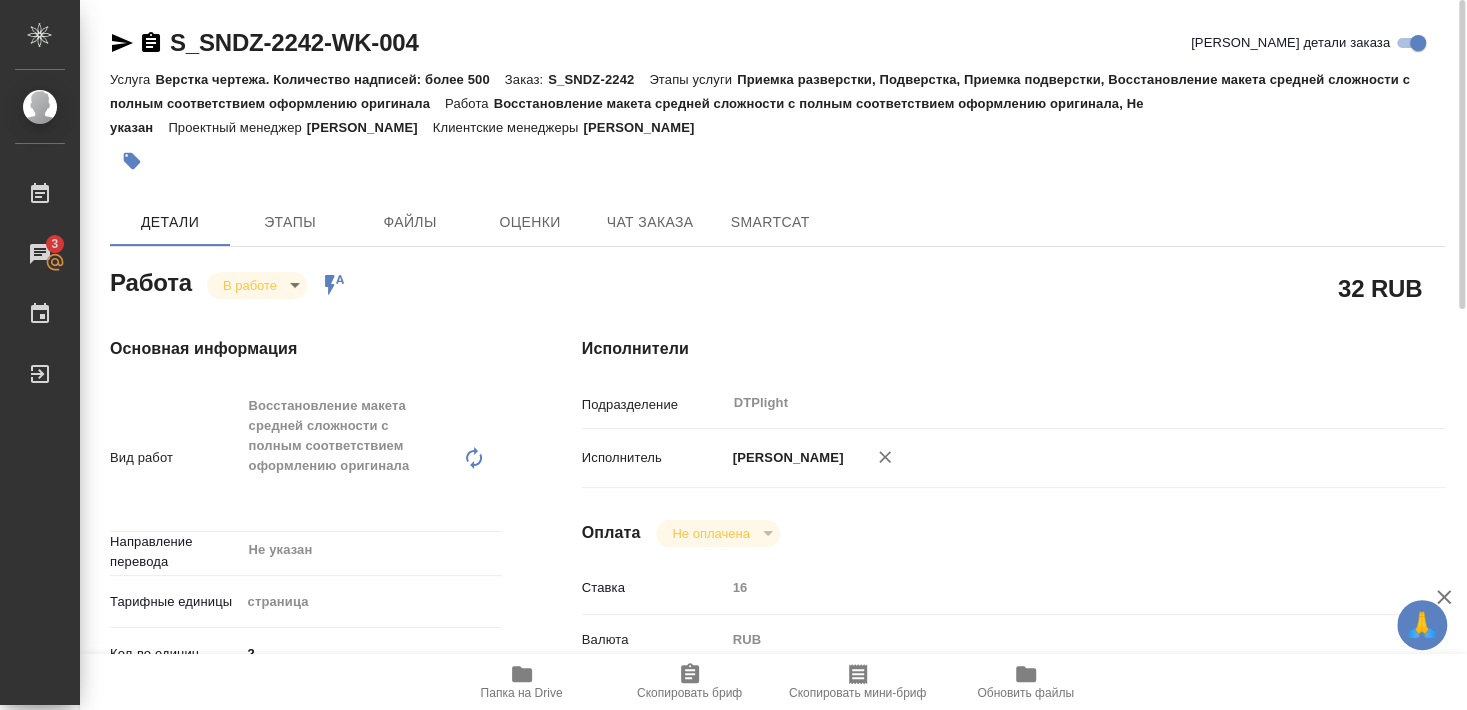 click 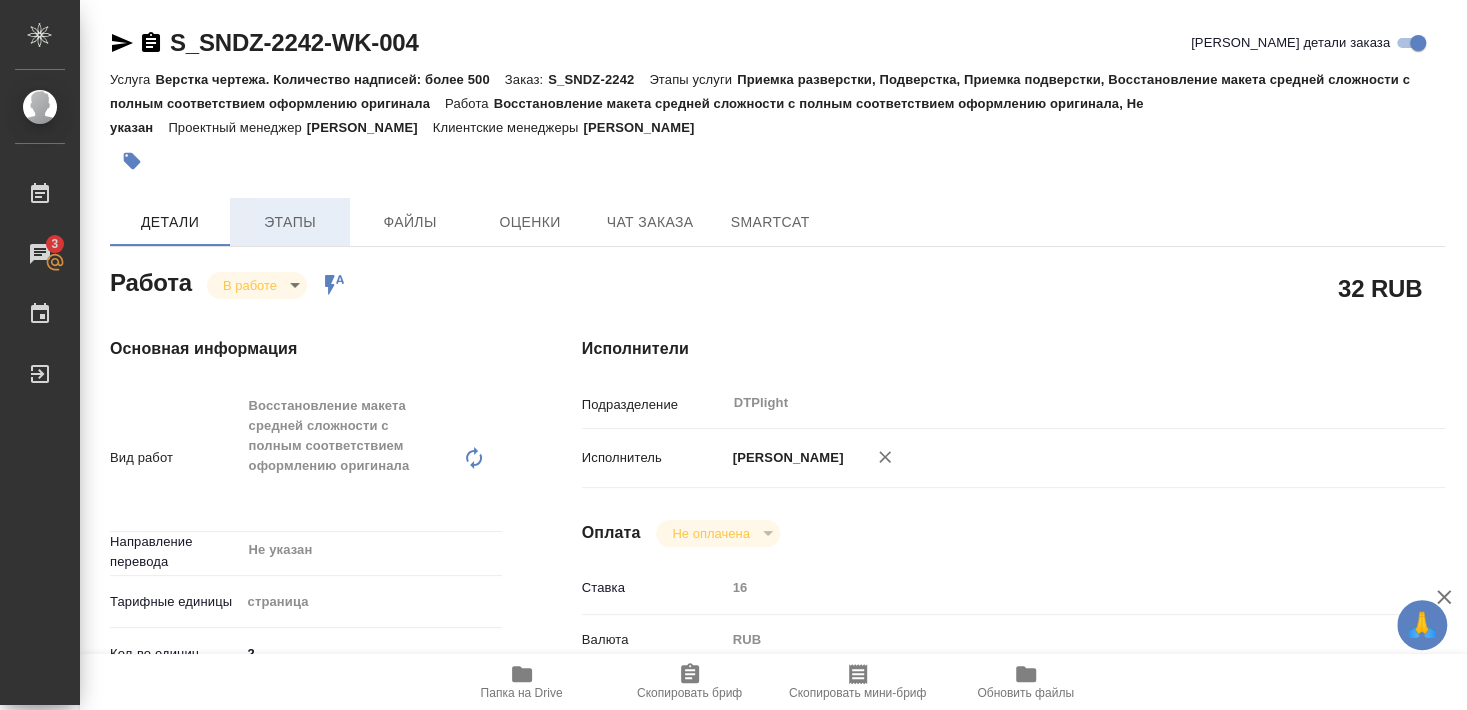 type on "x" 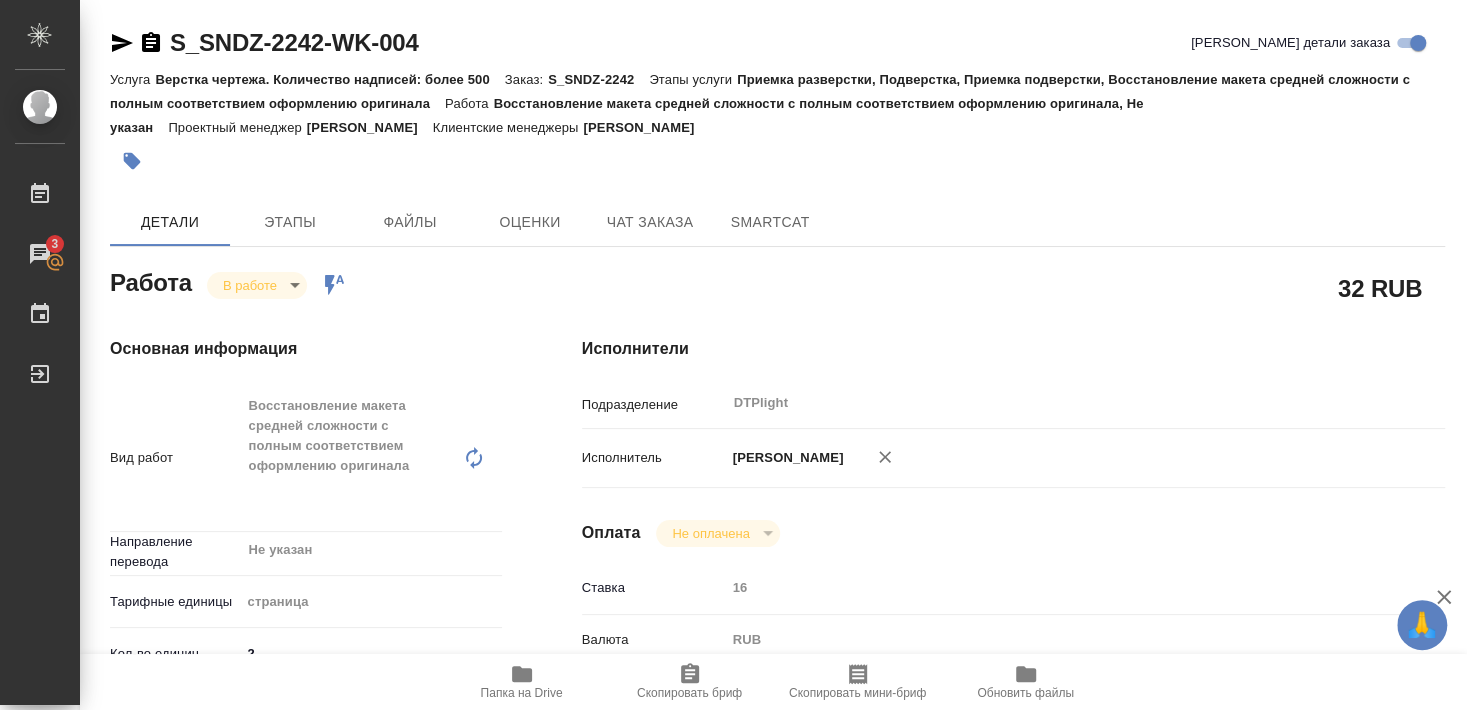 click on "🙏 .cls-1
fill:#fff;
AWATERA Smyslova Svetlana Работы 3 Чаты График Выйти S_SNDZ-2242-WK-004 Кратко детали заказа Услуга Верстка чертежа. Количество надписей: более 500 Заказ: S_SNDZ-2242 Этапы услуги Приемка разверстки, Подверстка, Приемка подверстки, Восстановление макета средней сложности с полным соответствием оформлению оригинала Работа Восстановление макета средней сложности с полным соответствием оформлению оригинала, Не указан Проектный менеджер Горшкова Валентина Клиентские менеджеры Кабаргина Анна Детали Этапы Файлы Оценки Чат заказа SmartCat Работа В работе x" at bounding box center (733, 355) 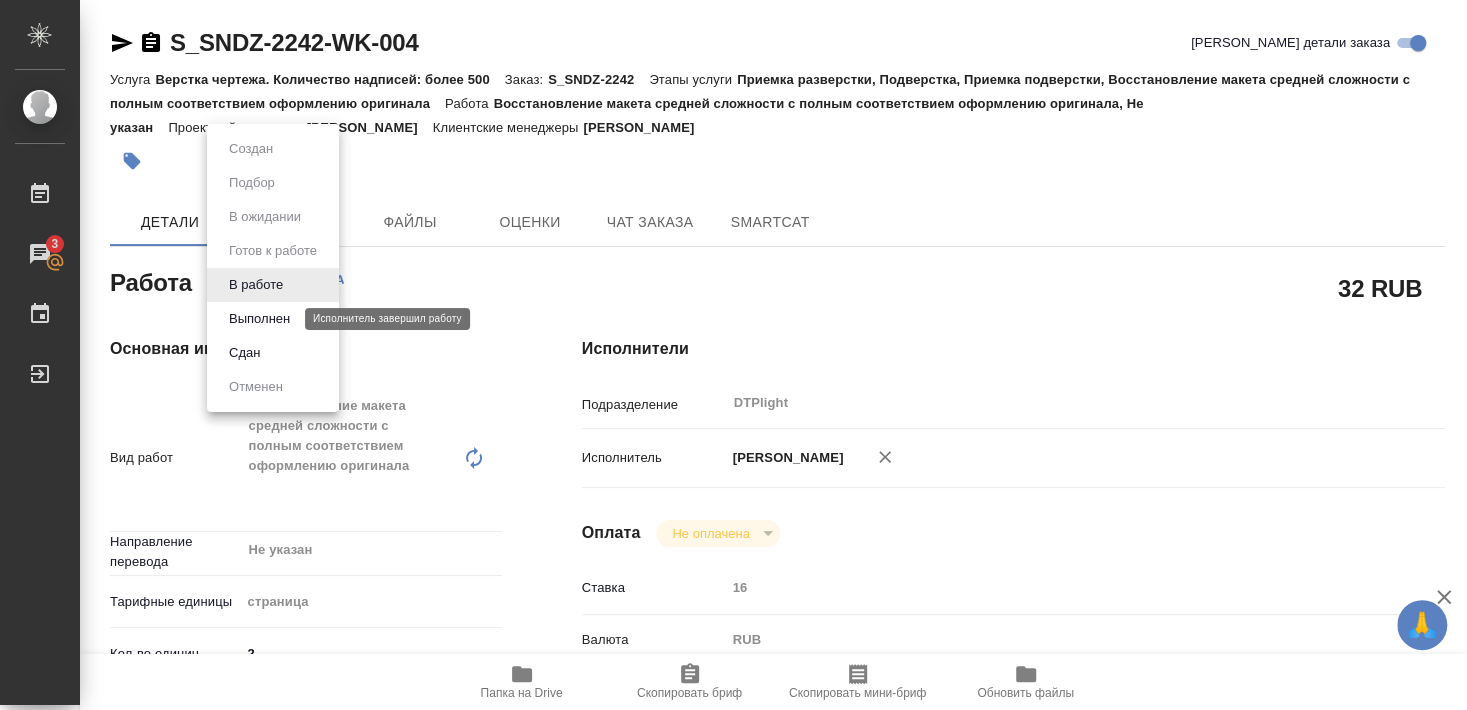 click on "Выполнен" at bounding box center (259, 319) 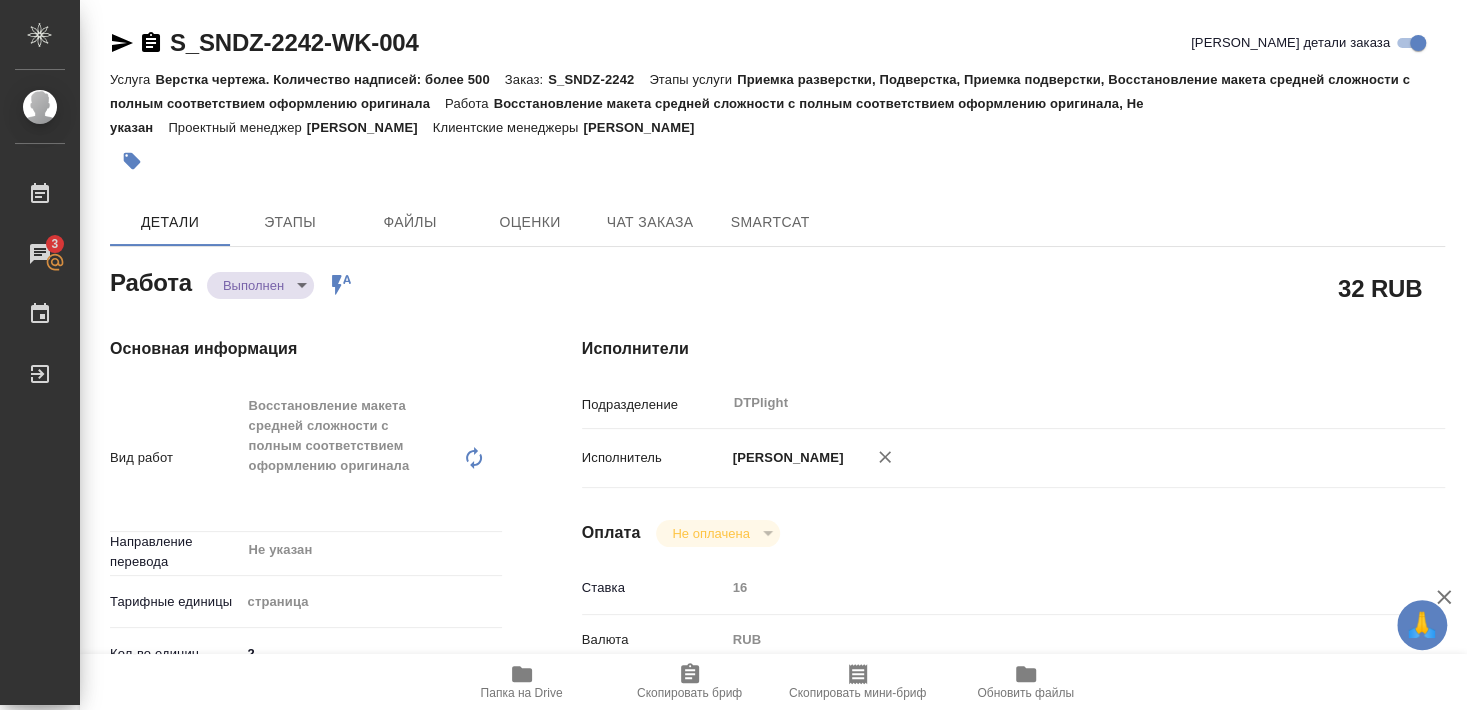 type on "x" 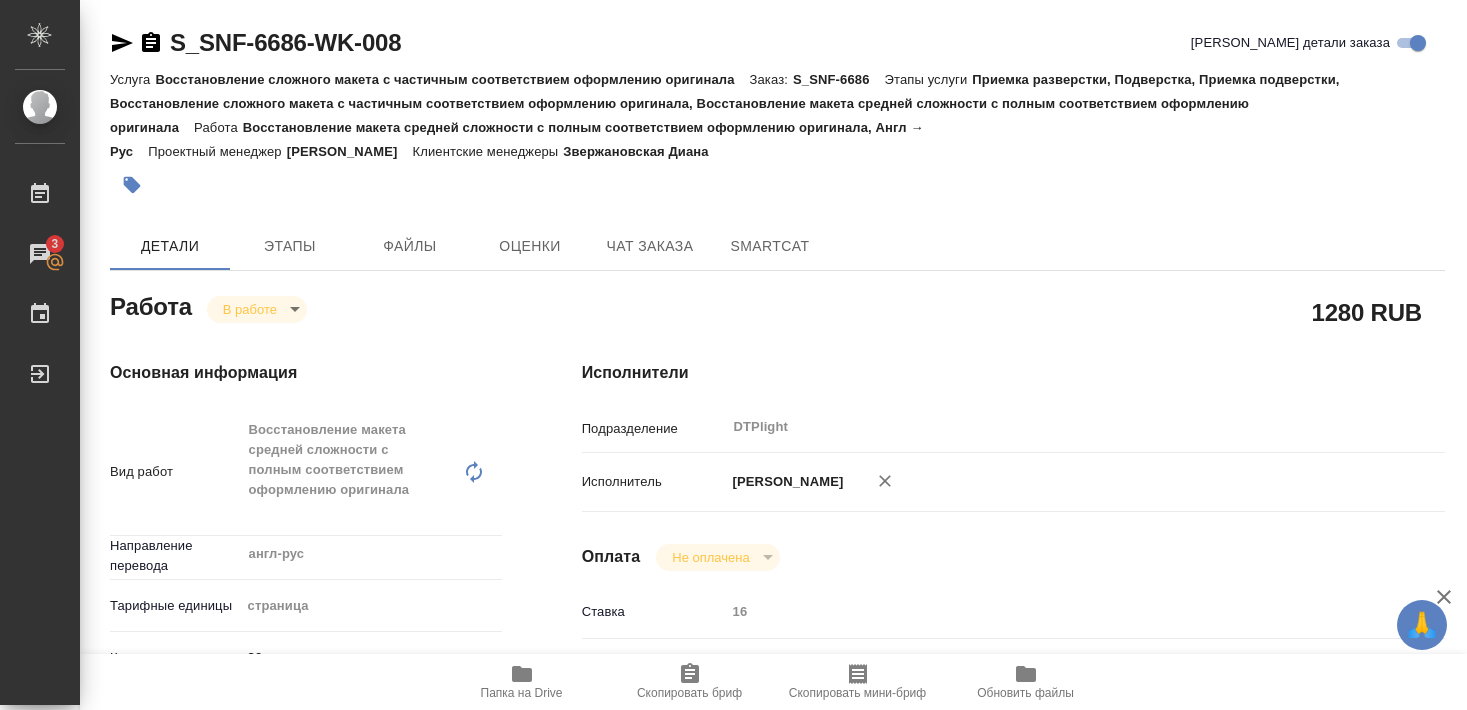 scroll, scrollTop: 0, scrollLeft: 0, axis: both 